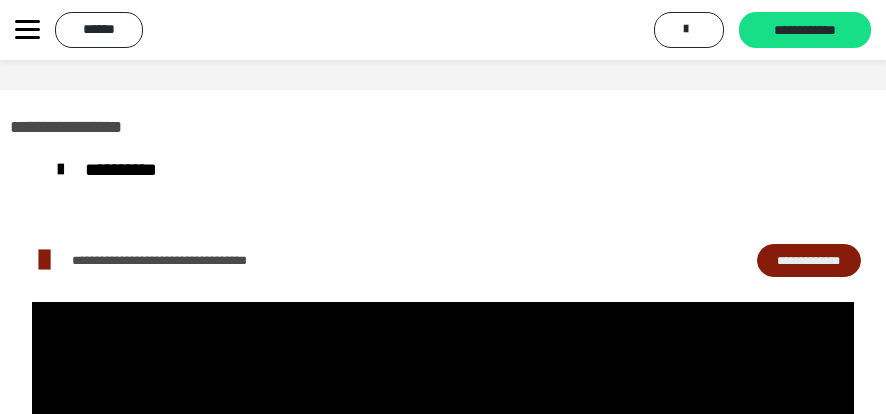 scroll, scrollTop: 493, scrollLeft: 0, axis: vertical 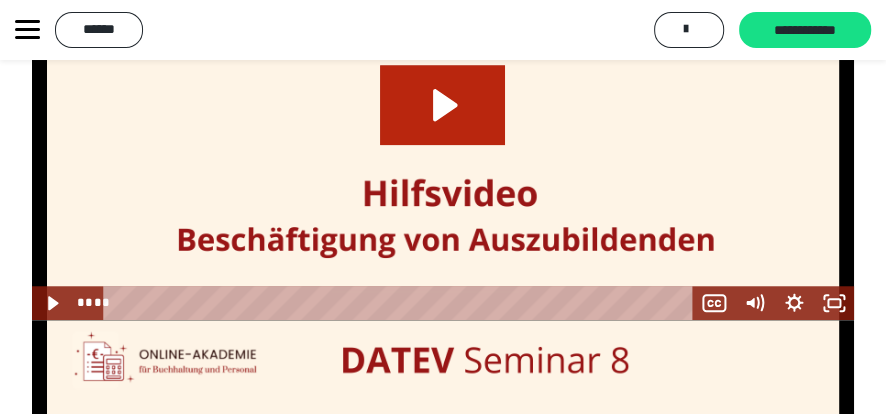 click 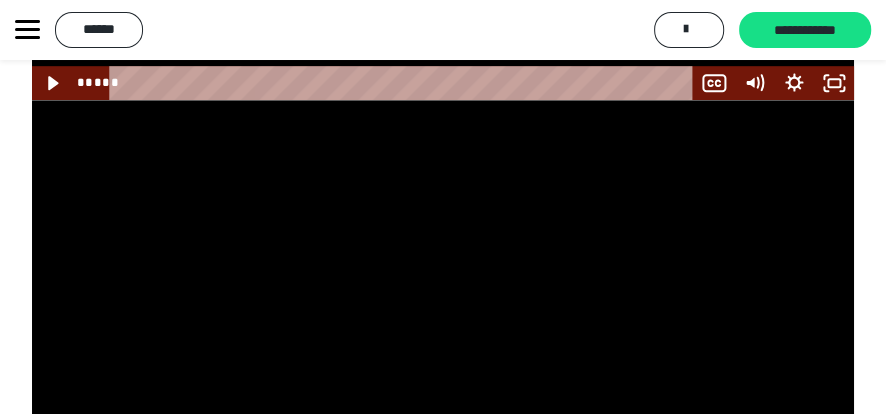 scroll, scrollTop: 662, scrollLeft: 0, axis: vertical 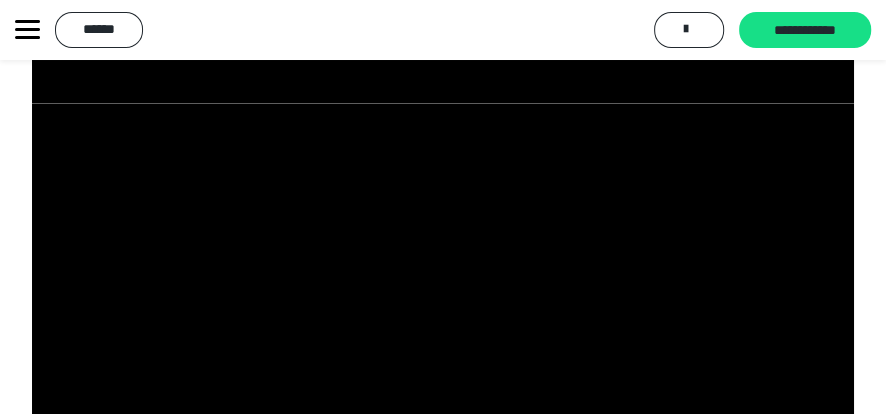 click at bounding box center (443, 301) 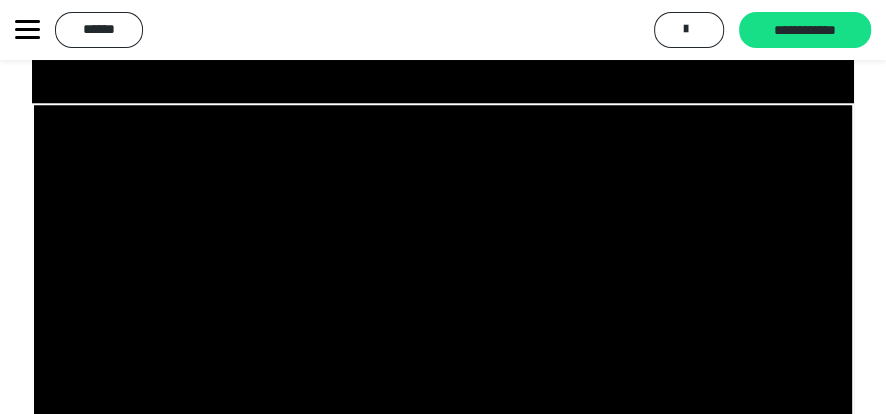 click at bounding box center [443, 301] 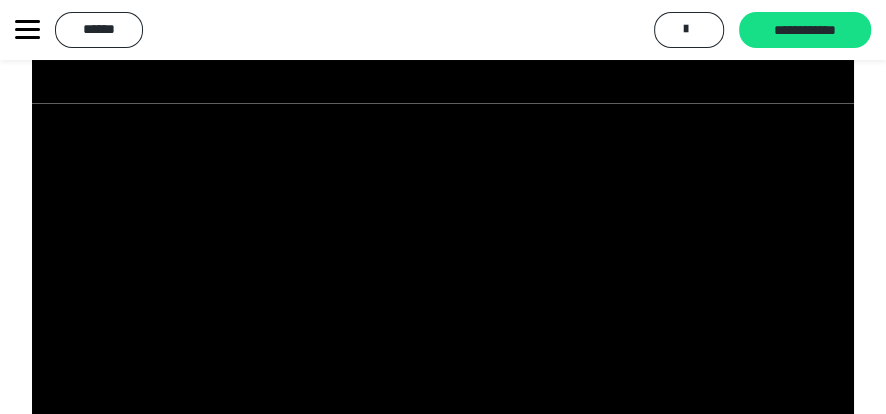 click at bounding box center [443, 301] 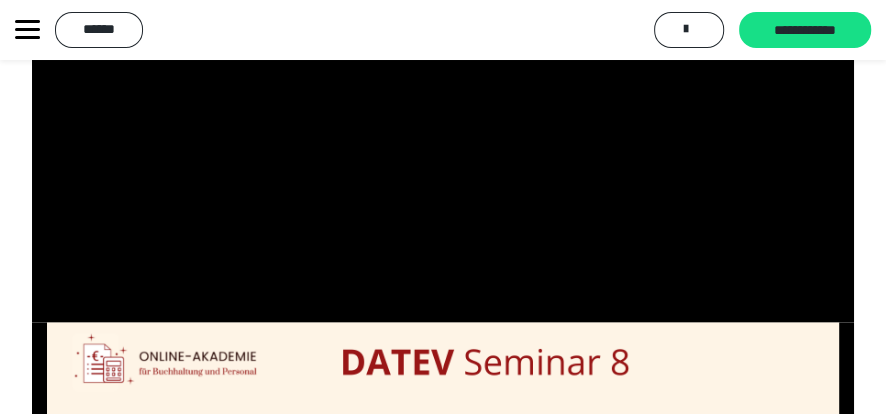 scroll, scrollTop: 840, scrollLeft: 0, axis: vertical 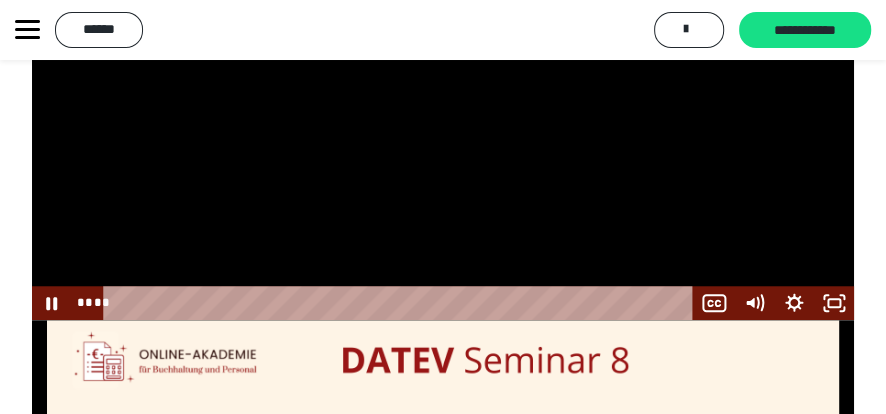 click at bounding box center (443, 123) 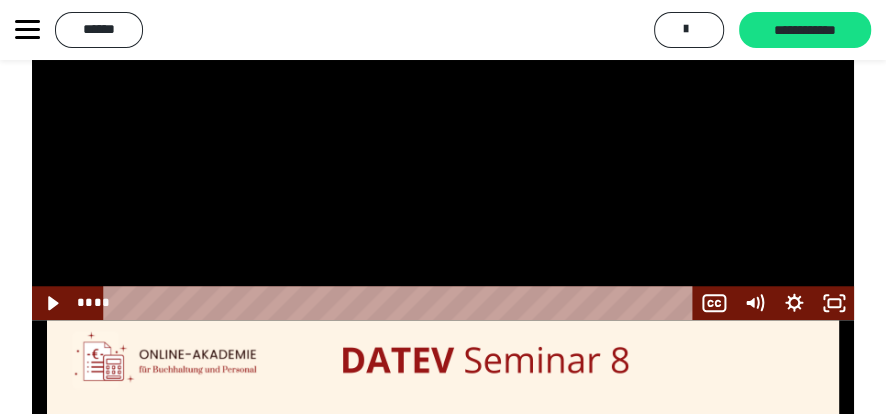 click at bounding box center [443, 123] 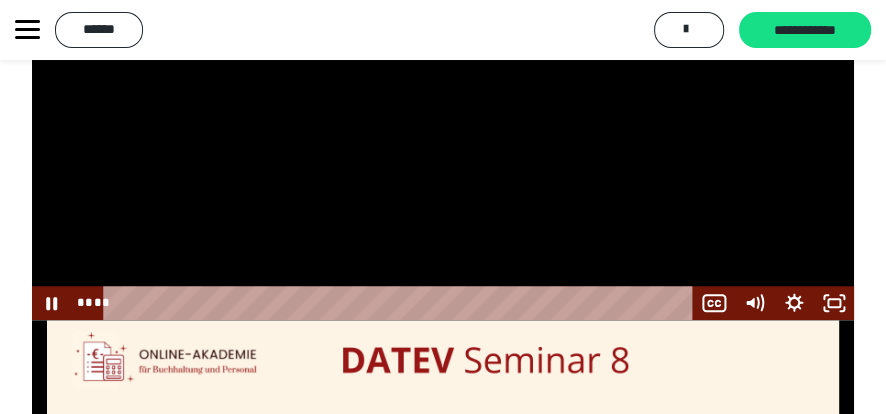 click at bounding box center [443, 123] 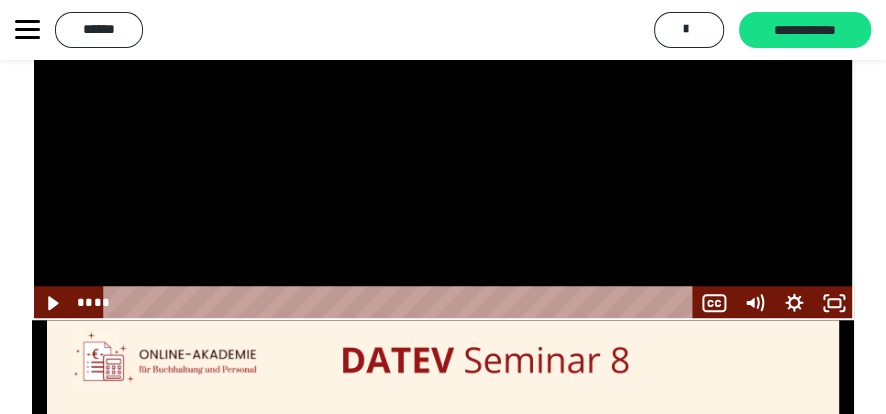 click at bounding box center [443, 123] 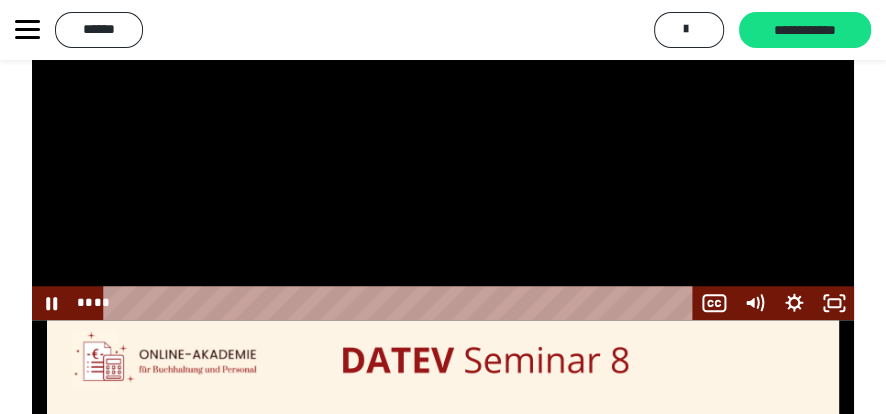 click at bounding box center [443, 123] 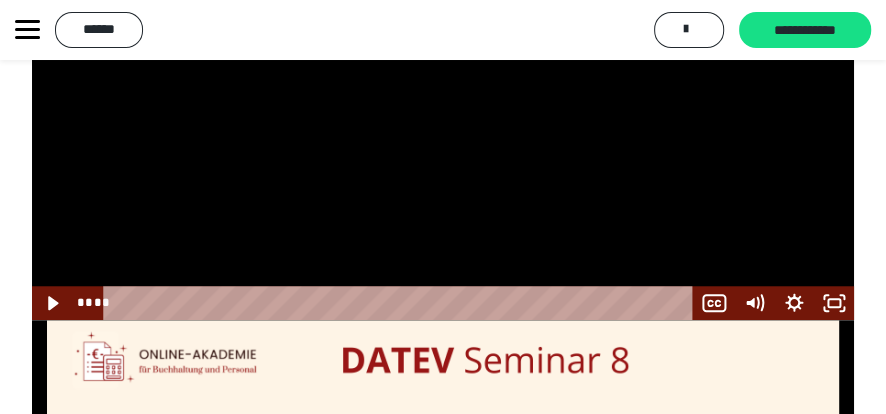 click at bounding box center (443, 123) 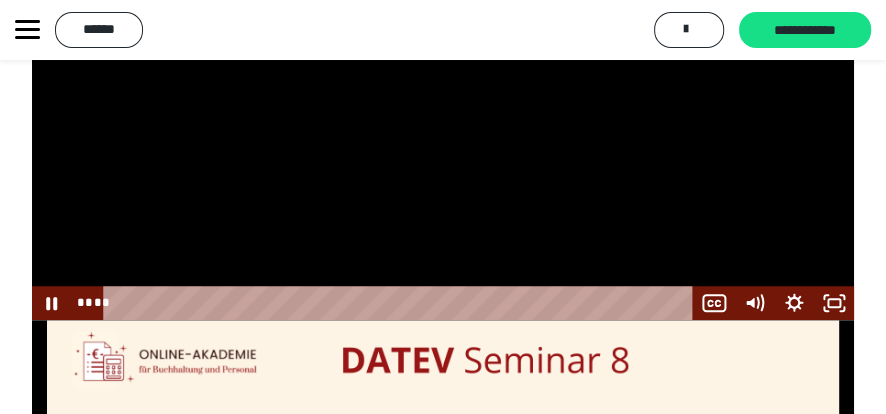 click at bounding box center (443, 123) 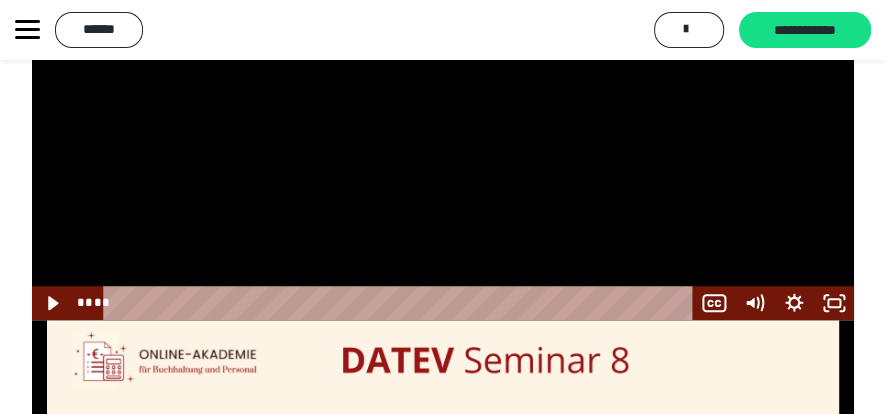 click at bounding box center [443, 123] 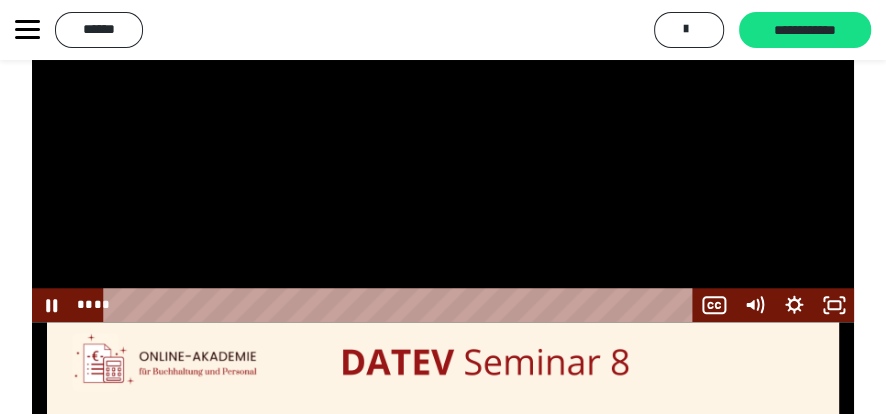 scroll, scrollTop: 840, scrollLeft: 0, axis: vertical 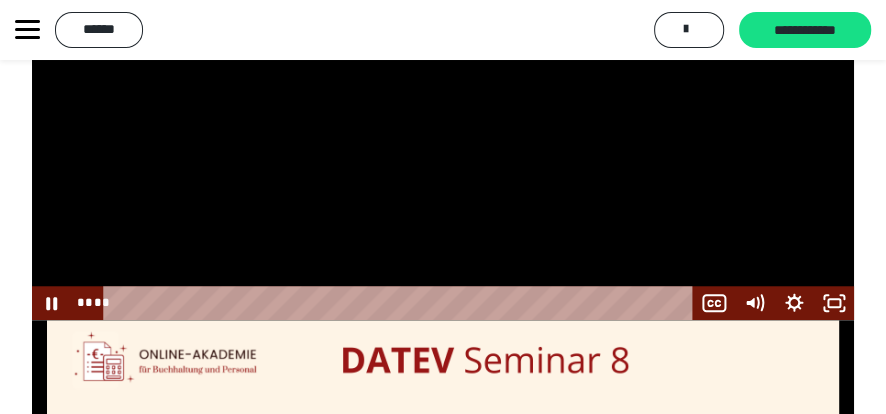 click at bounding box center (443, 123) 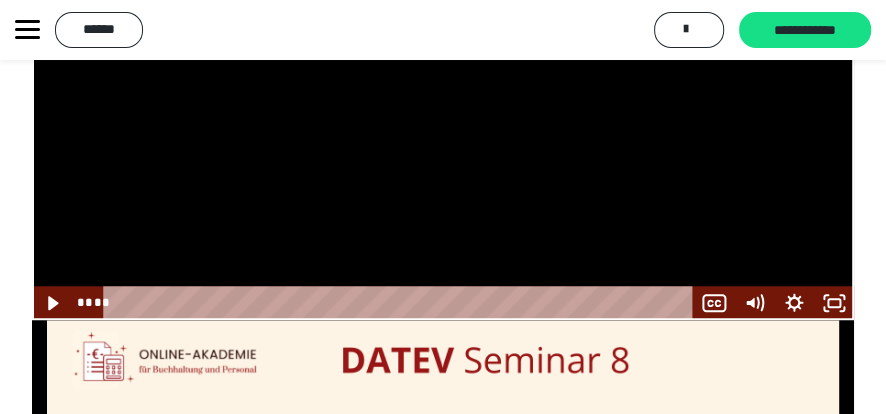 click at bounding box center [443, 123] 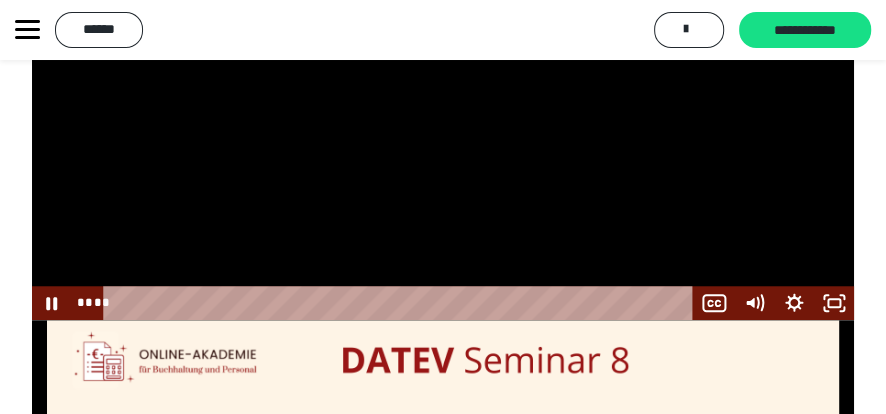 click at bounding box center (443, 123) 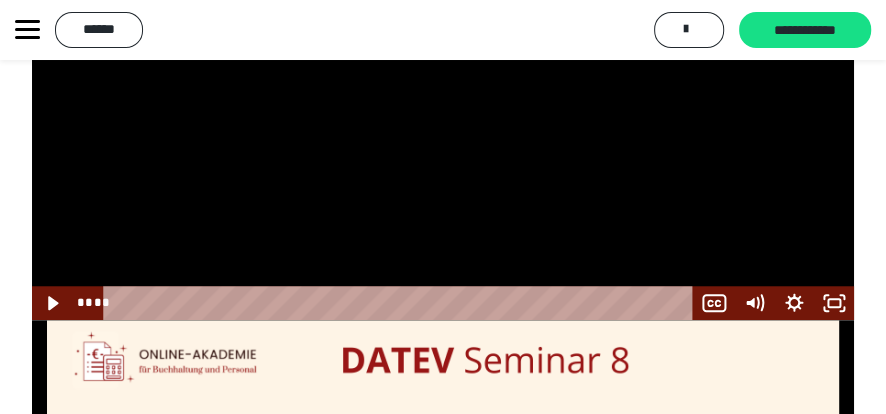 click at bounding box center [443, 123] 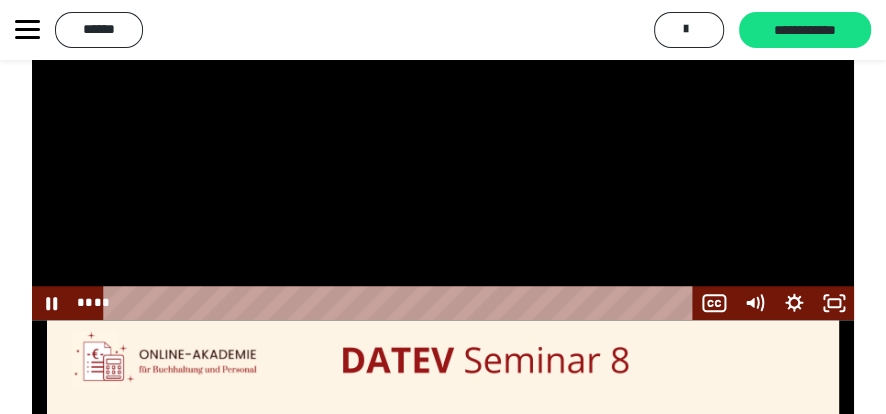 click at bounding box center (443, 123) 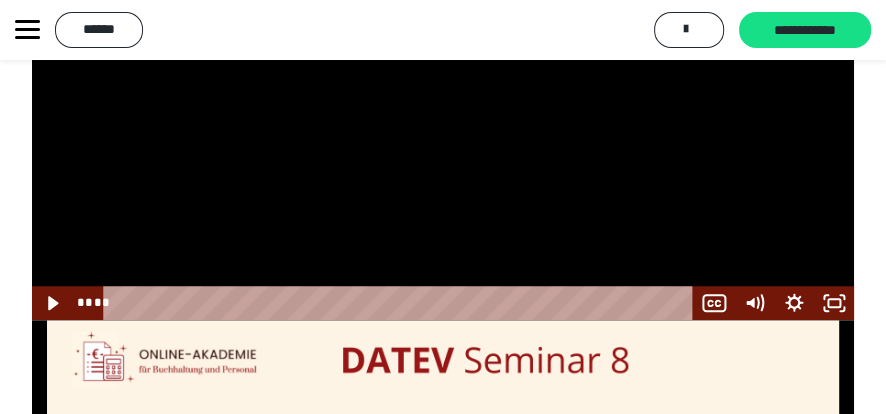 click at bounding box center (443, 123) 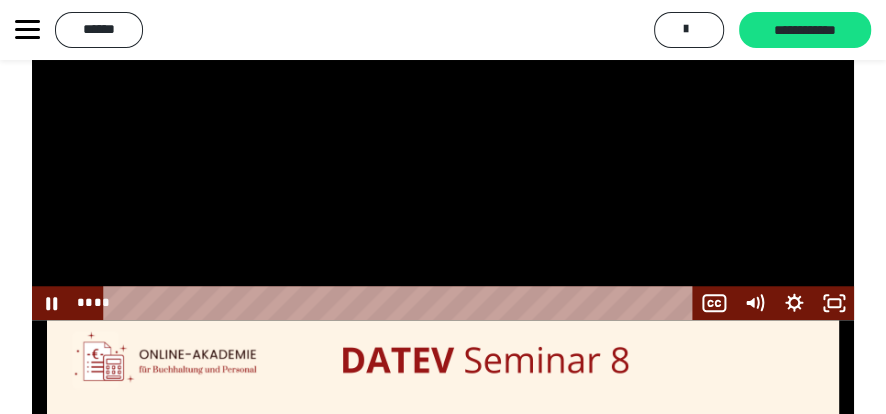 click at bounding box center [443, 123] 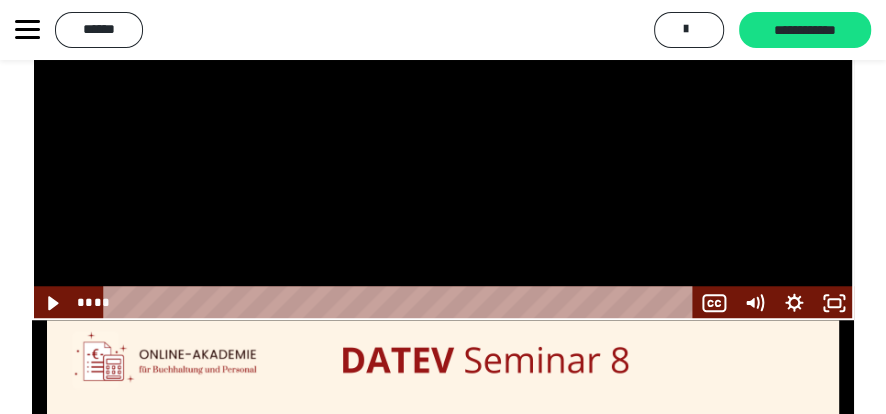 click at bounding box center [443, 123] 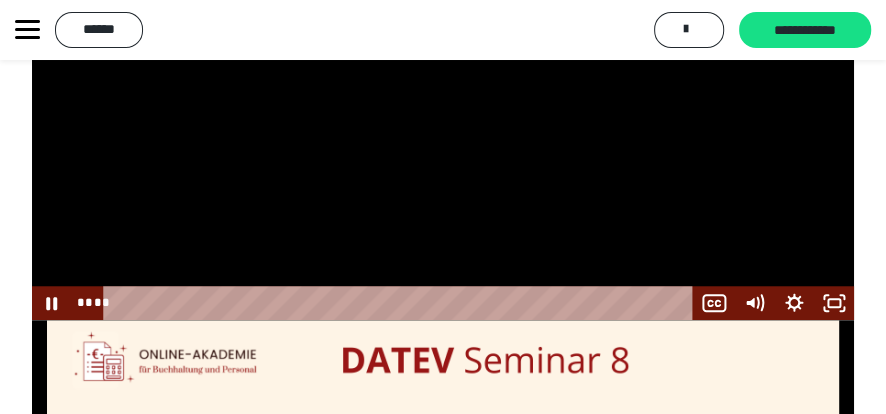 click at bounding box center (443, 123) 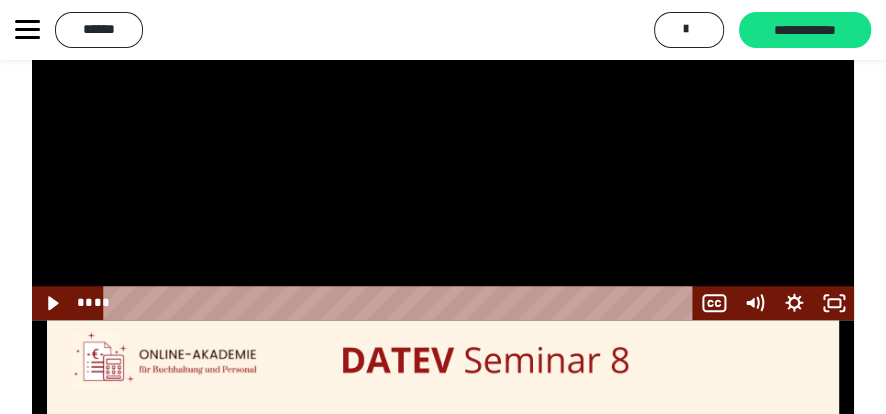 click at bounding box center (443, 123) 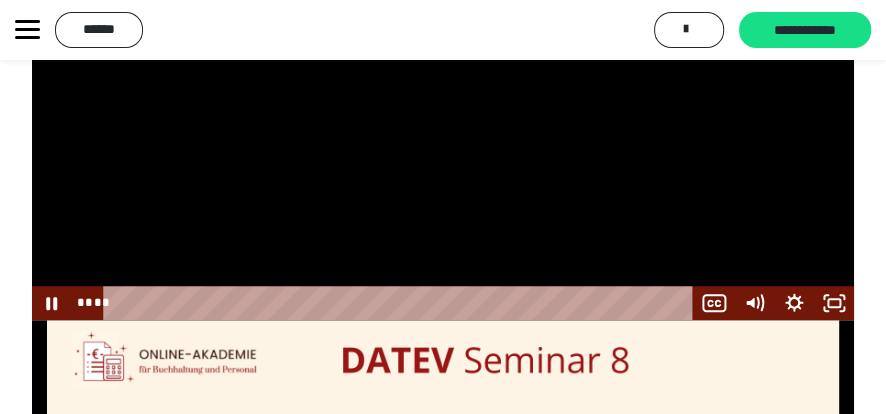 click at bounding box center (443, 123) 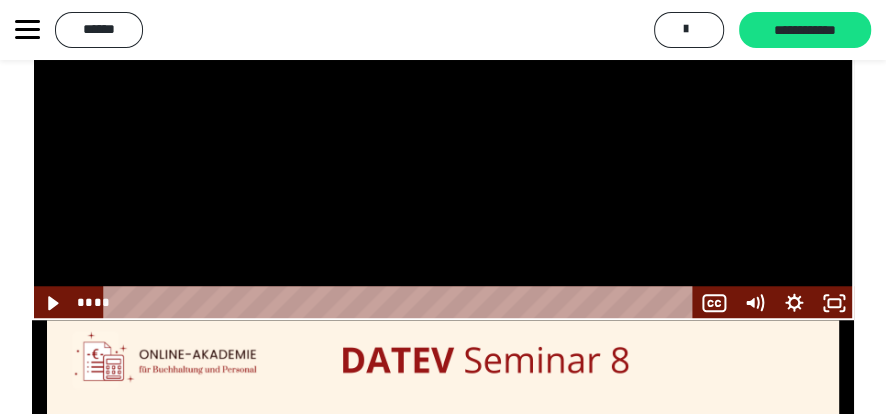 click at bounding box center (443, 123) 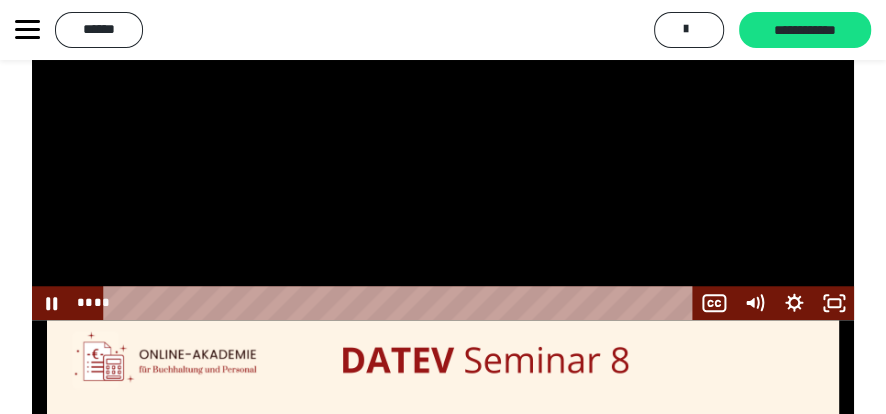 click at bounding box center (443, 123) 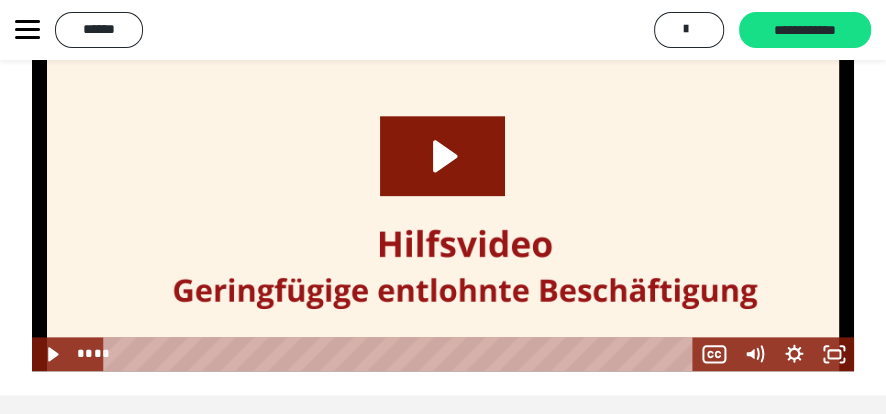 scroll, scrollTop: 1196, scrollLeft: 0, axis: vertical 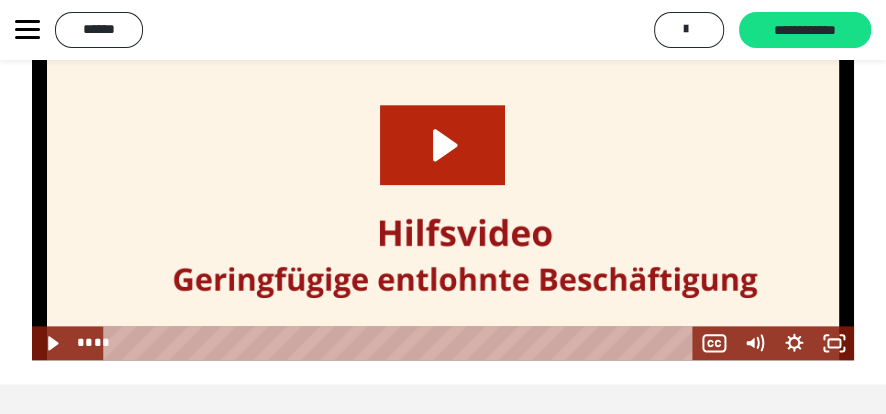 click 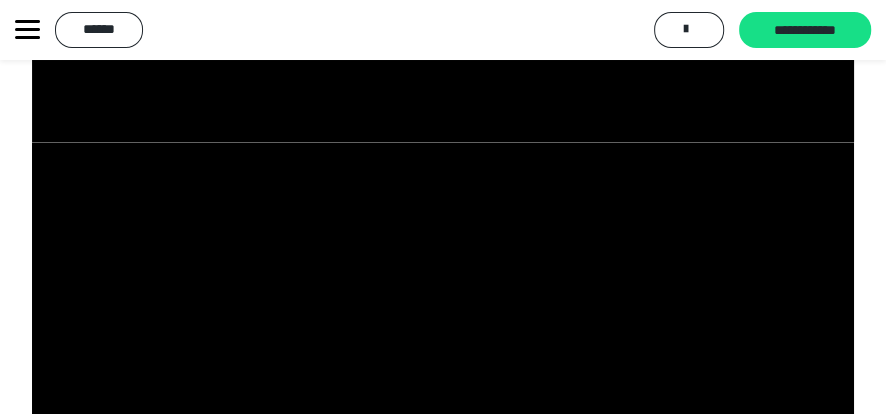scroll, scrollTop: 1196, scrollLeft: 0, axis: vertical 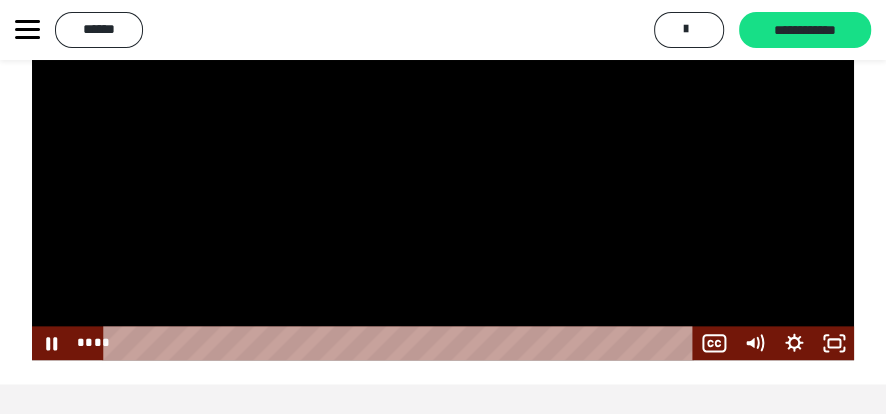 click at bounding box center [443, 162] 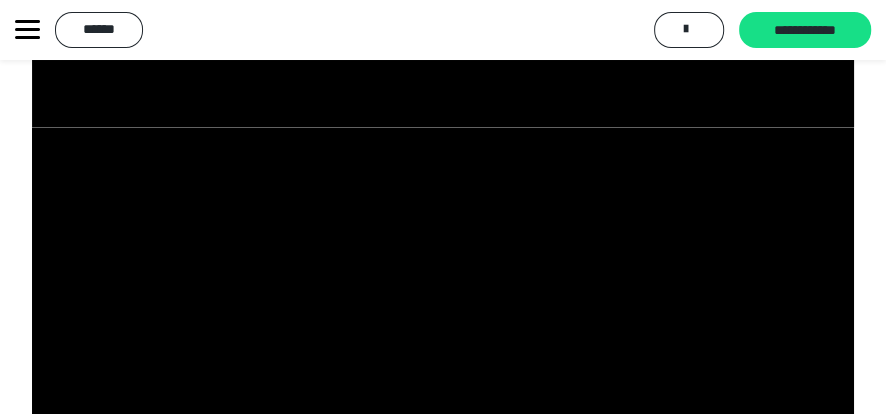 scroll, scrollTop: 1018, scrollLeft: 0, axis: vertical 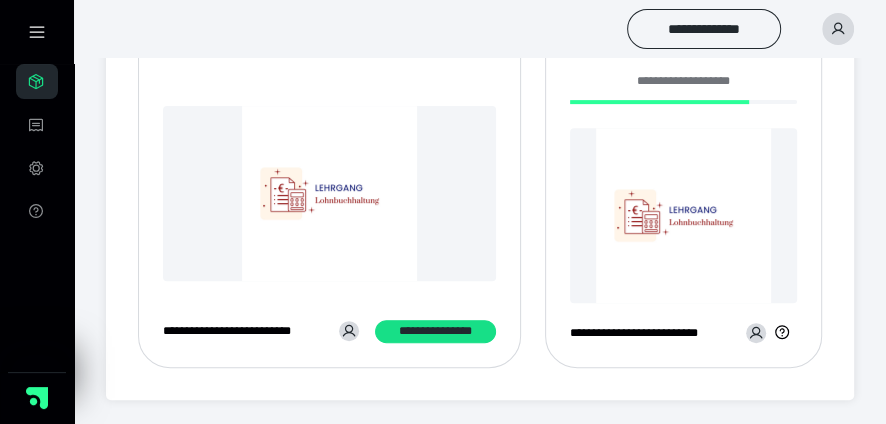 click at bounding box center [683, 215] 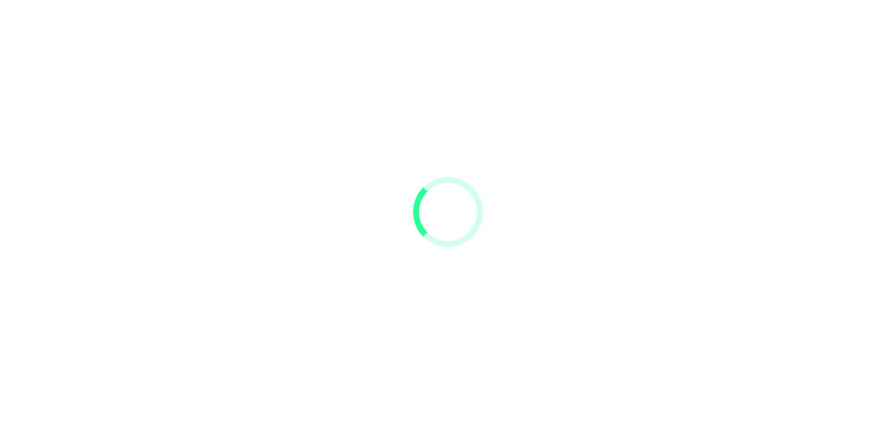 scroll, scrollTop: 0, scrollLeft: 0, axis: both 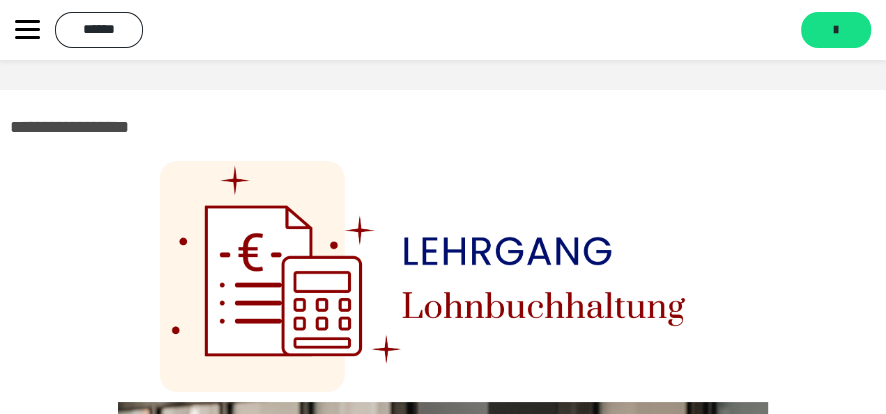 click 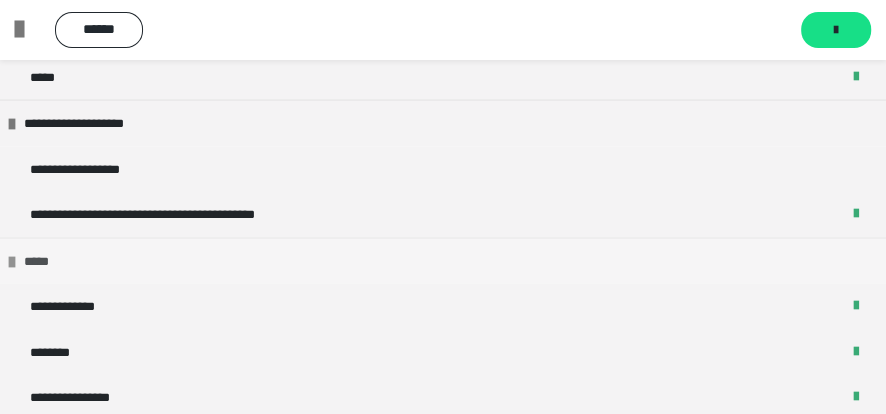 scroll, scrollTop: 2310, scrollLeft: 0, axis: vertical 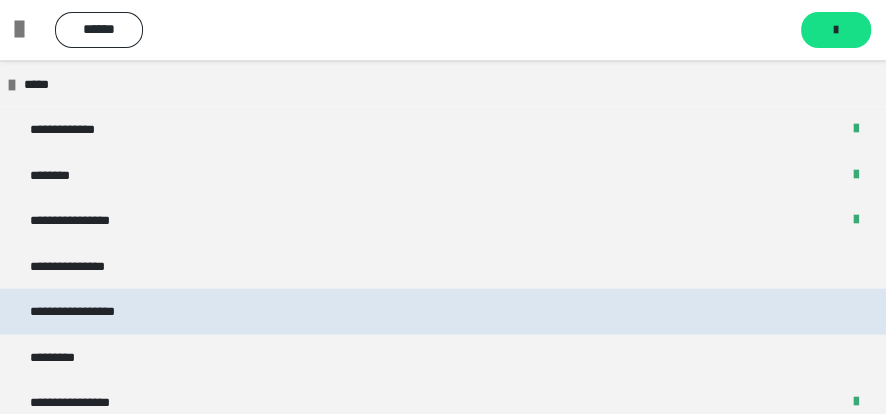 click on "**********" at bounding box center [443, 311] 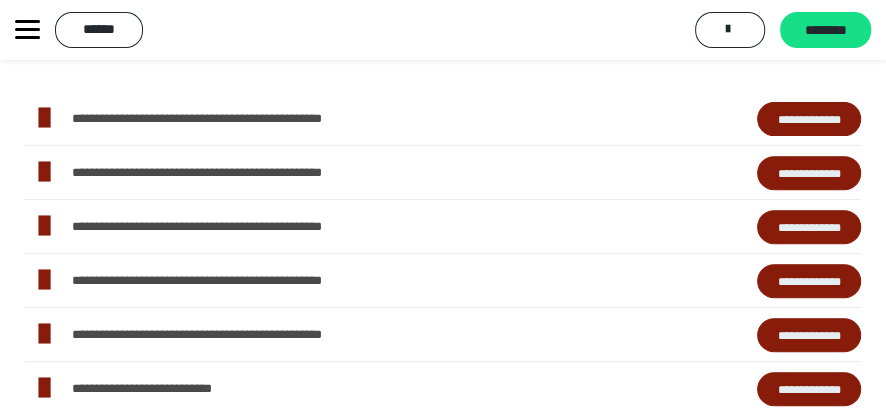 scroll, scrollTop: 533, scrollLeft: 0, axis: vertical 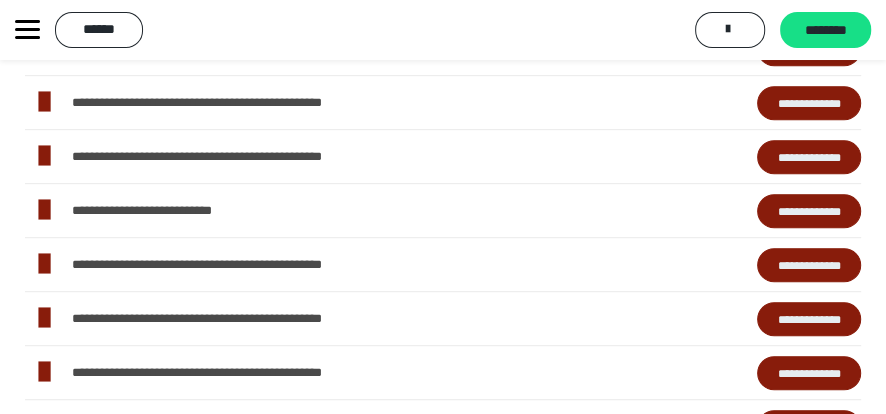 click on "**********" at bounding box center (809, 319) 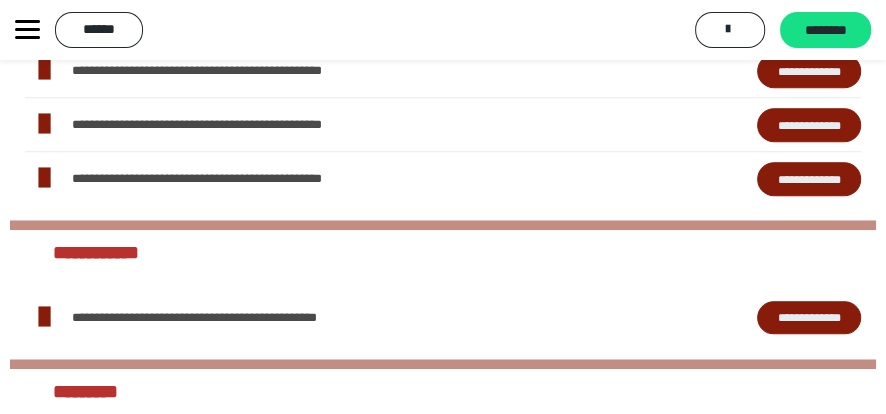 scroll, scrollTop: 710, scrollLeft: 0, axis: vertical 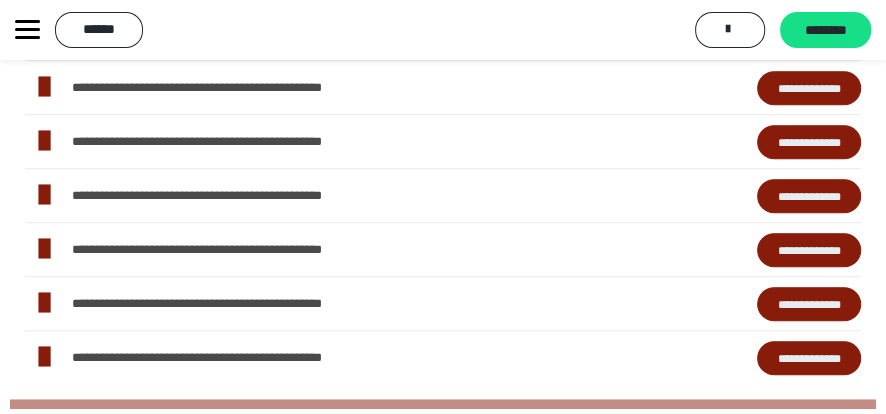click on "**********" at bounding box center (809, 196) 